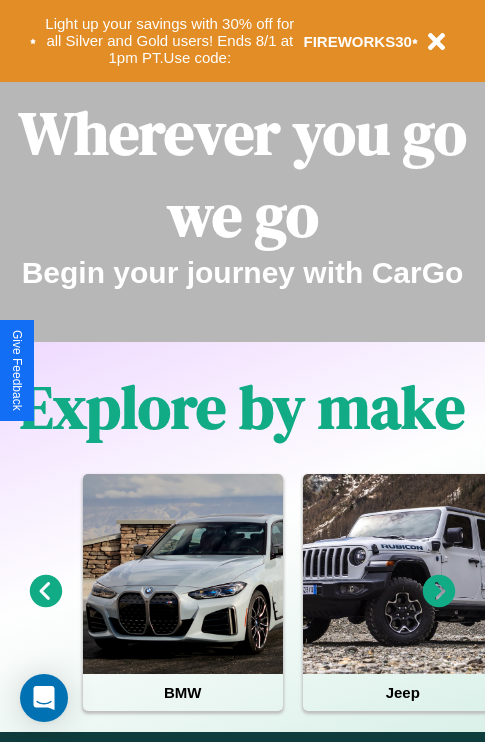 scroll, scrollTop: 308, scrollLeft: 0, axis: vertical 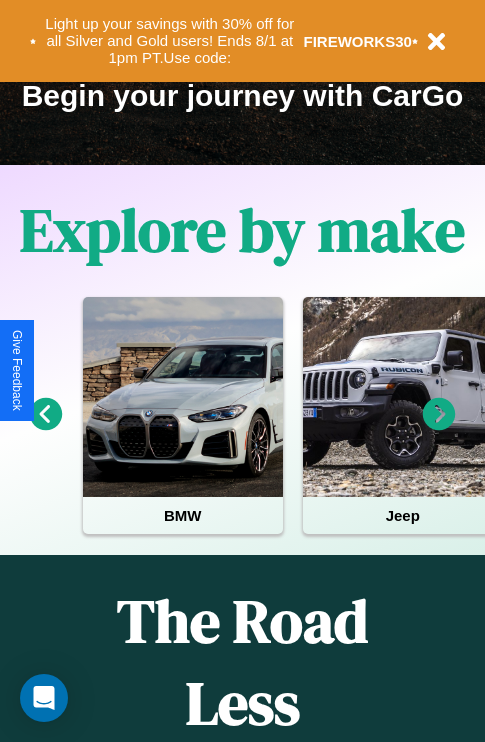 click 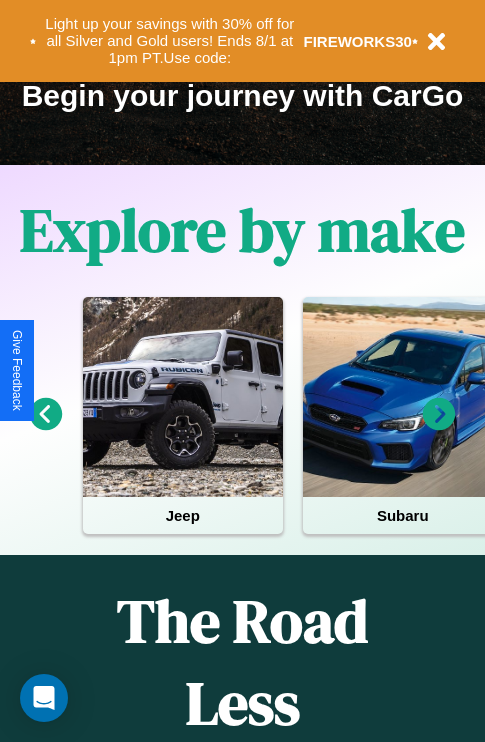 click 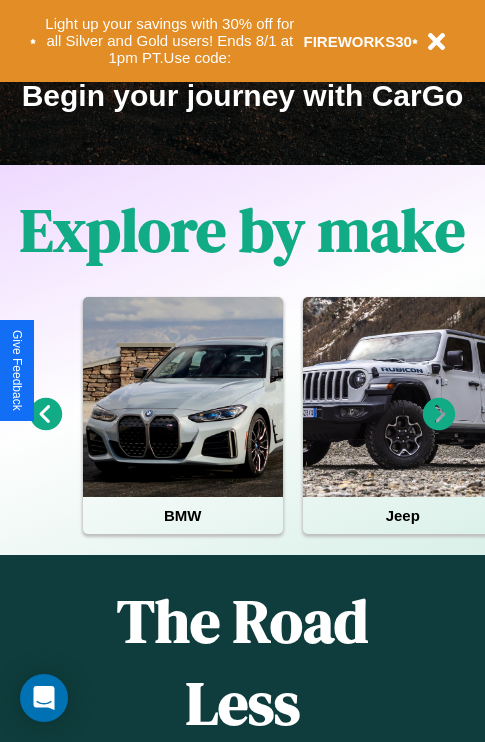 click 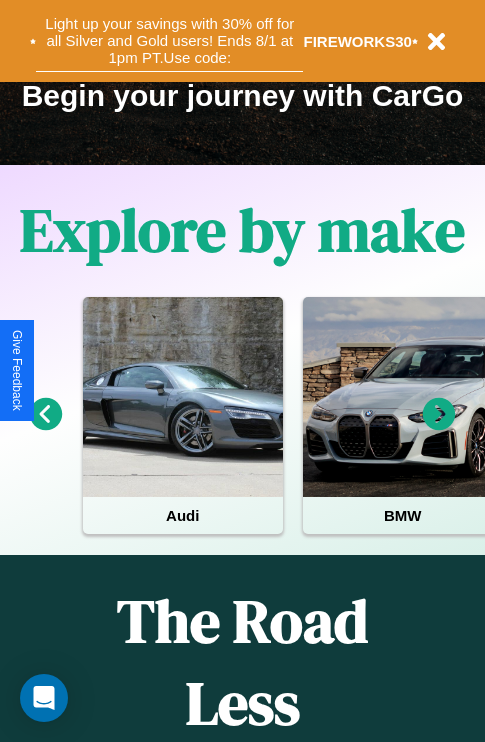 click on "Light up your savings with 30% off for all Silver and Gold users! Ends 8/1 at 1pm PT.  Use code:" at bounding box center [169, 41] 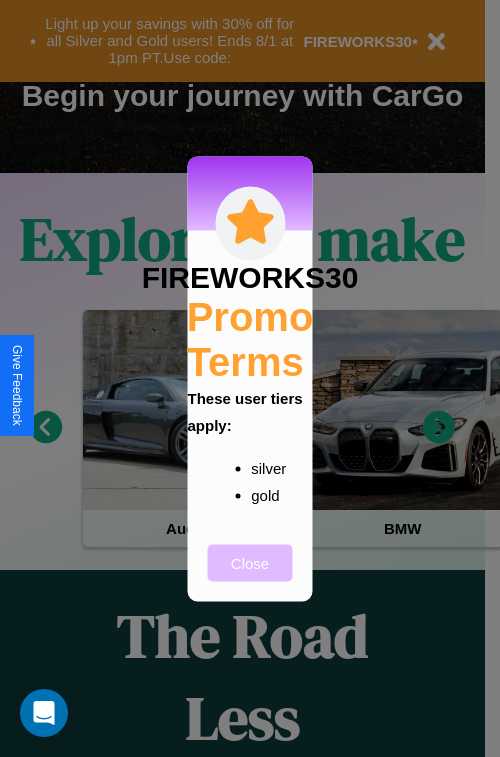 click on "Close" at bounding box center [250, 562] 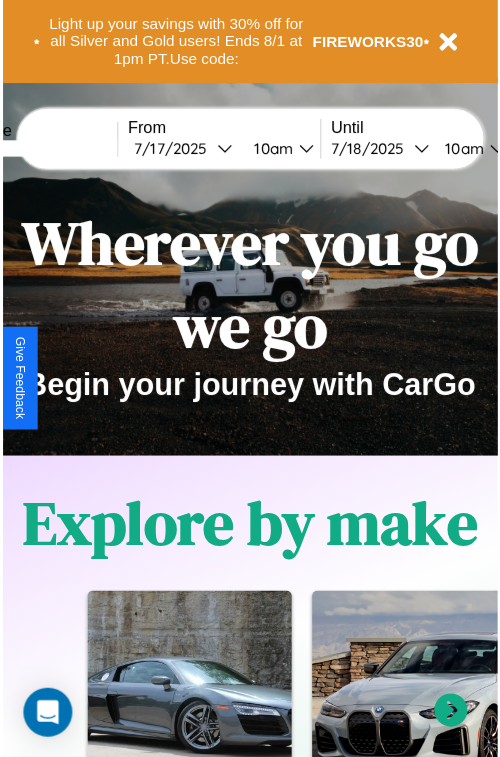 scroll, scrollTop: 0, scrollLeft: 0, axis: both 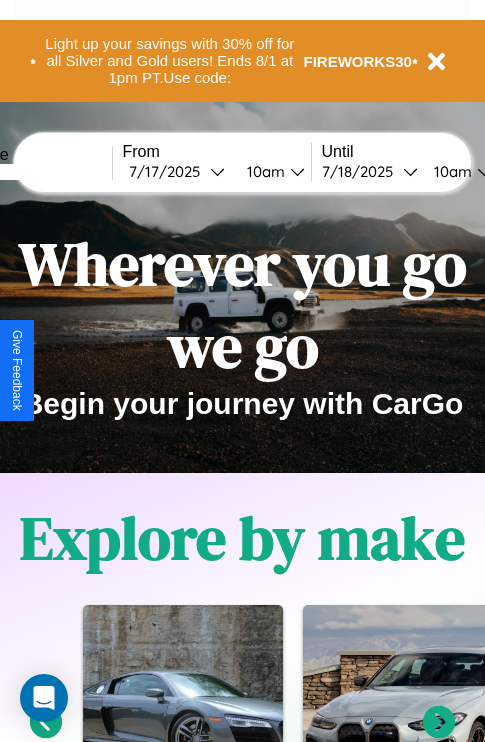 click at bounding box center [37, 172] 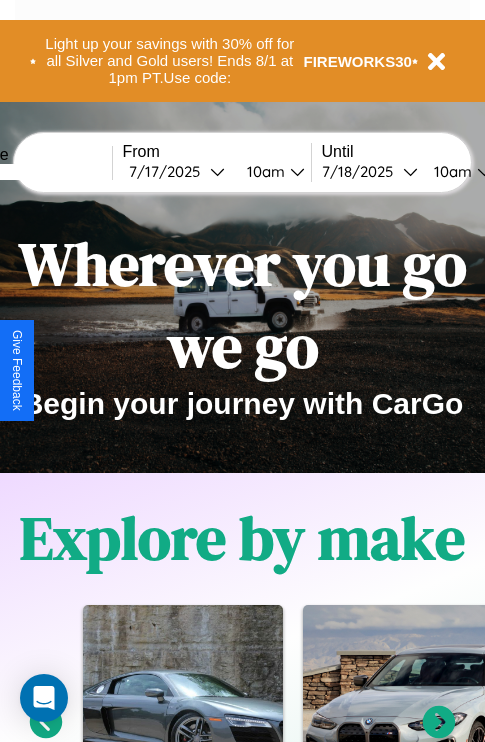 type on "*****" 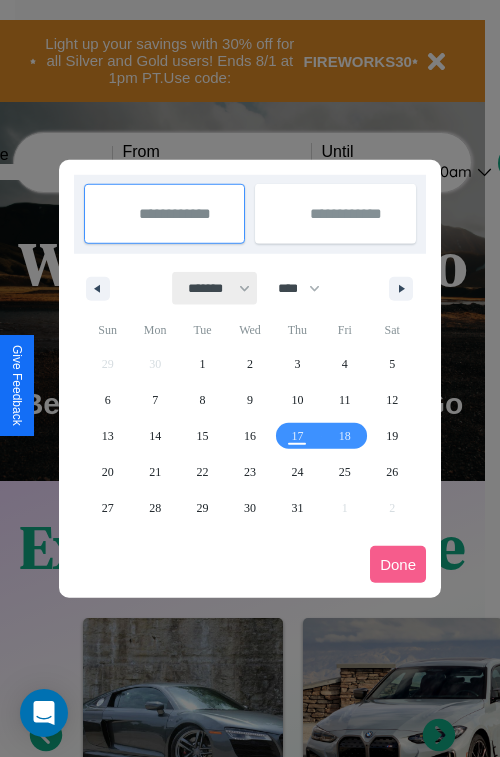 click on "******* ******** ***** ***** *** **** **** ****** ********* ******* ******** ********" at bounding box center (215, 288) 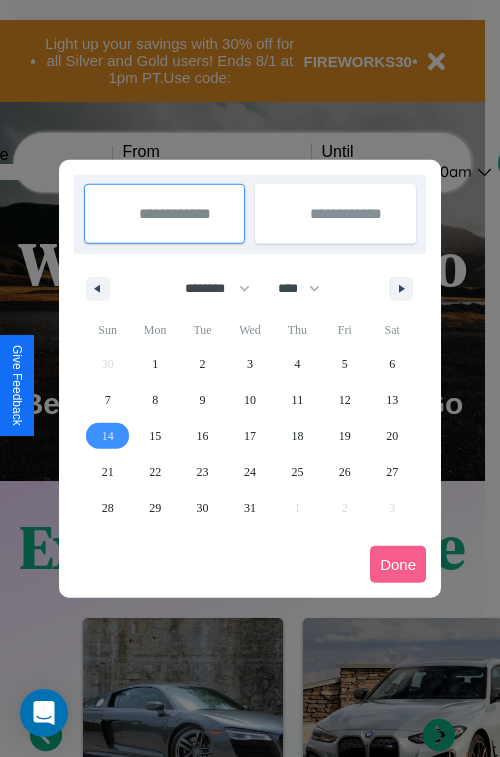 click on "14" at bounding box center [108, 436] 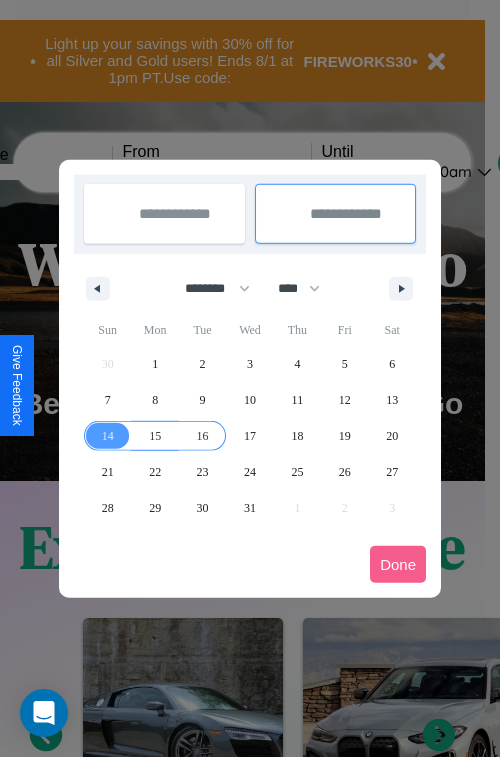 click on "16" at bounding box center [203, 436] 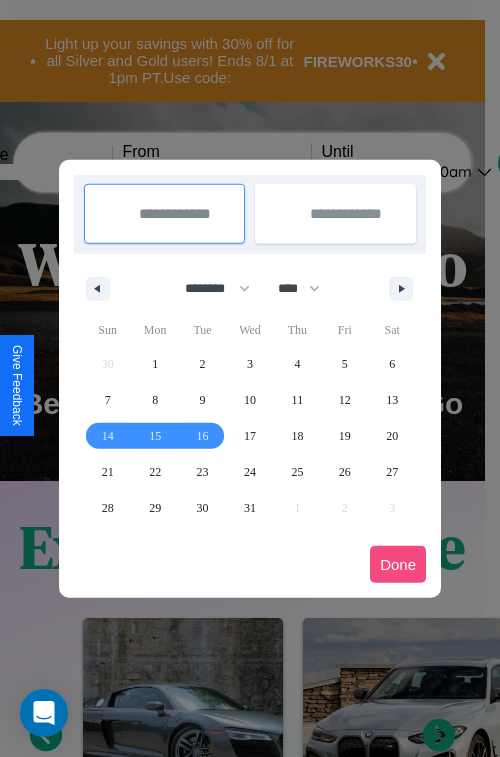 click on "Done" at bounding box center (398, 564) 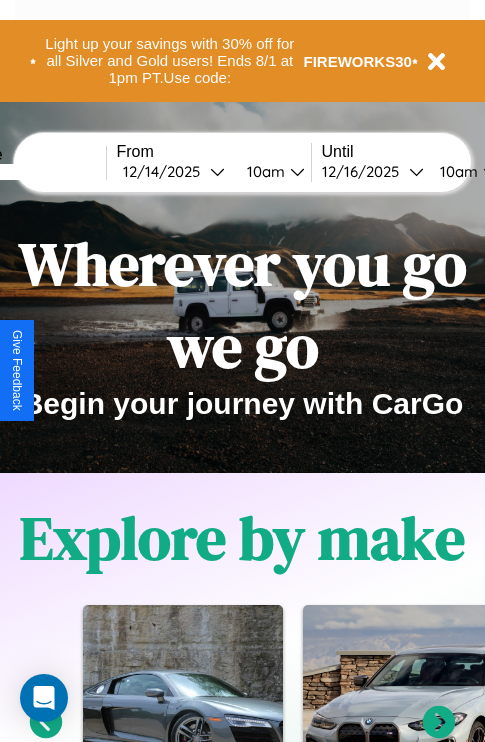 click on "10am" at bounding box center [263, 171] 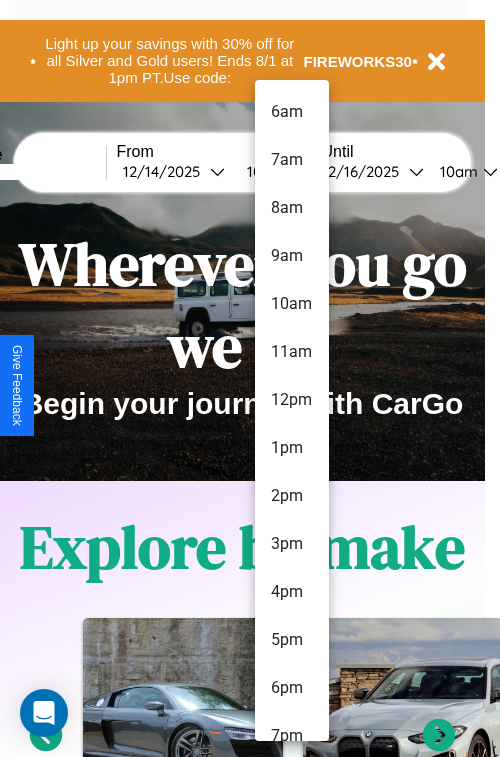 click on "4pm" at bounding box center [292, 592] 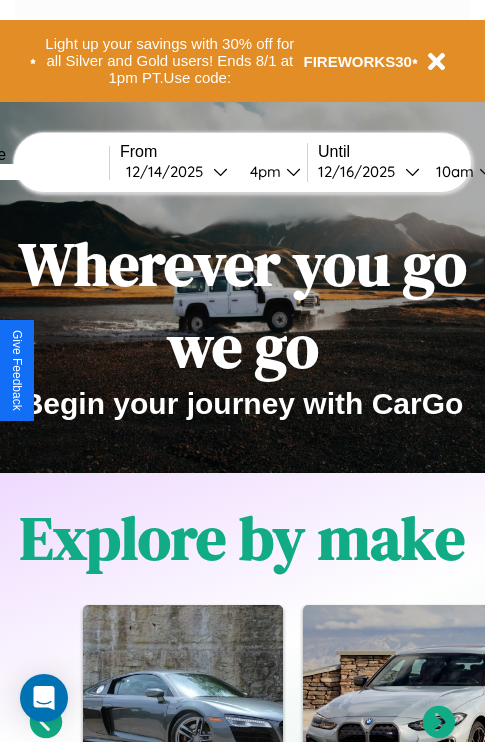 click on "10am" at bounding box center (452, 171) 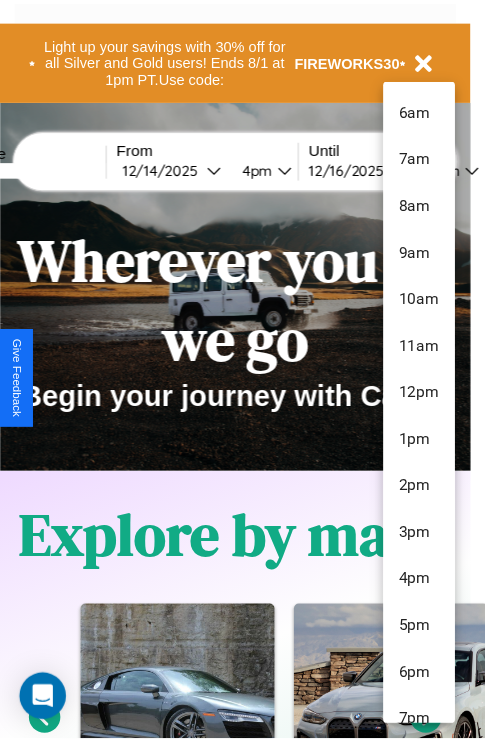 scroll, scrollTop: 163, scrollLeft: 0, axis: vertical 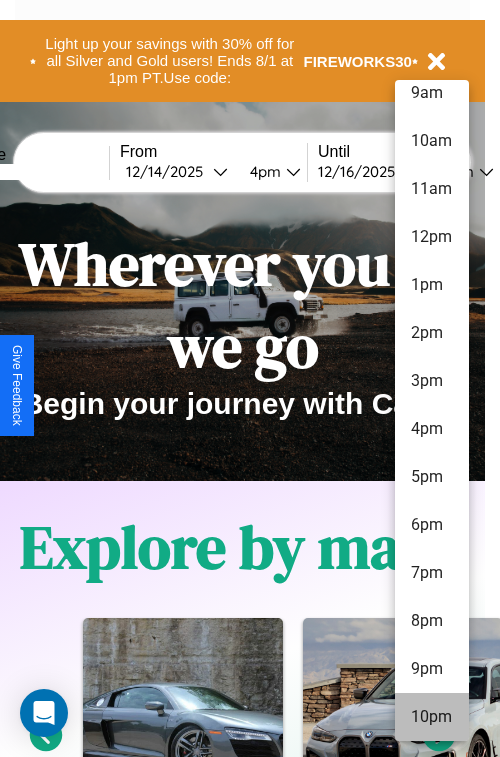 click on "10pm" at bounding box center [432, 717] 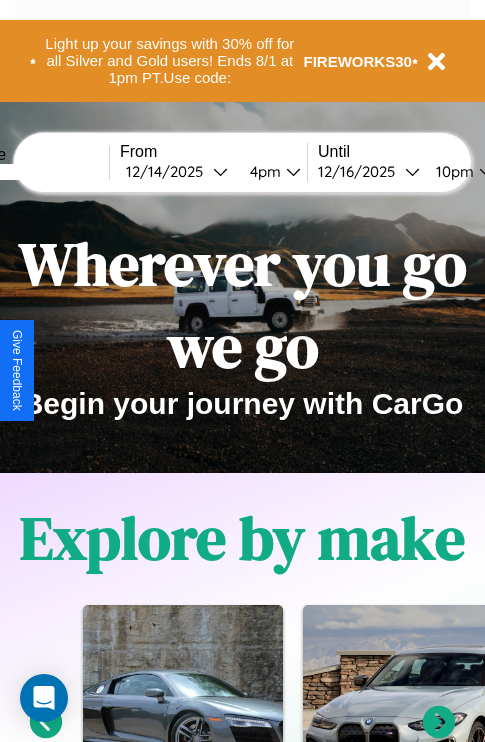 scroll, scrollTop: 0, scrollLeft: 76, axis: horizontal 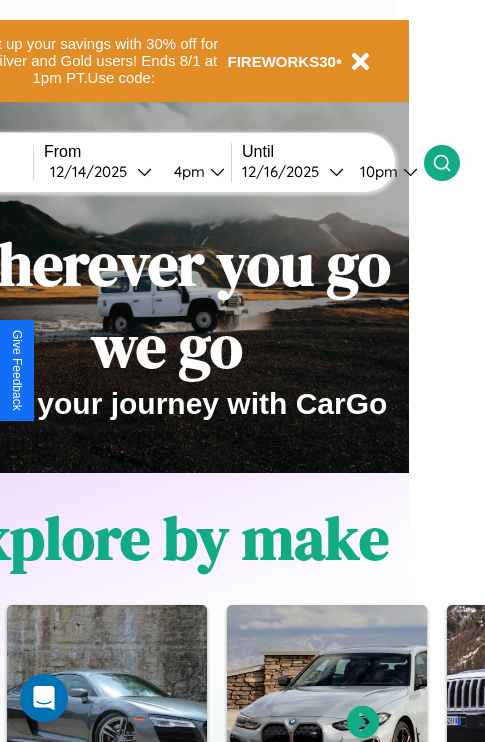 click 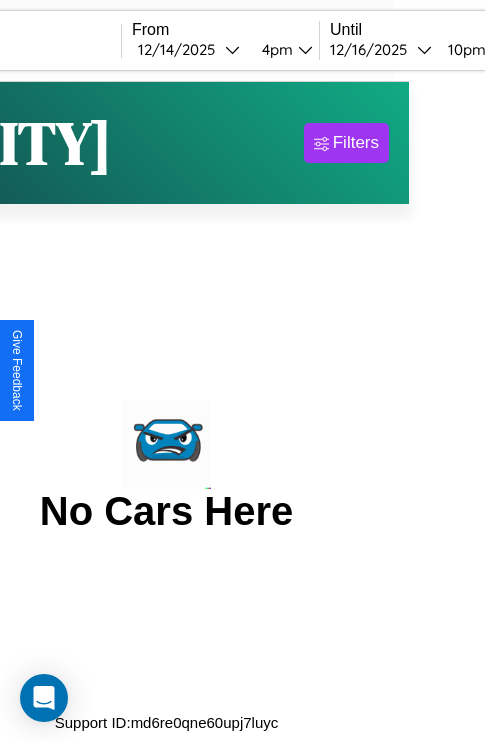 scroll, scrollTop: 0, scrollLeft: 0, axis: both 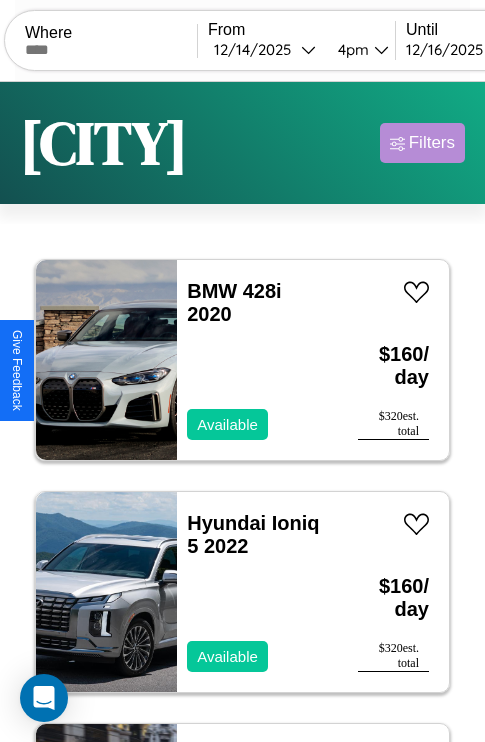 click on "Filters" at bounding box center (432, 143) 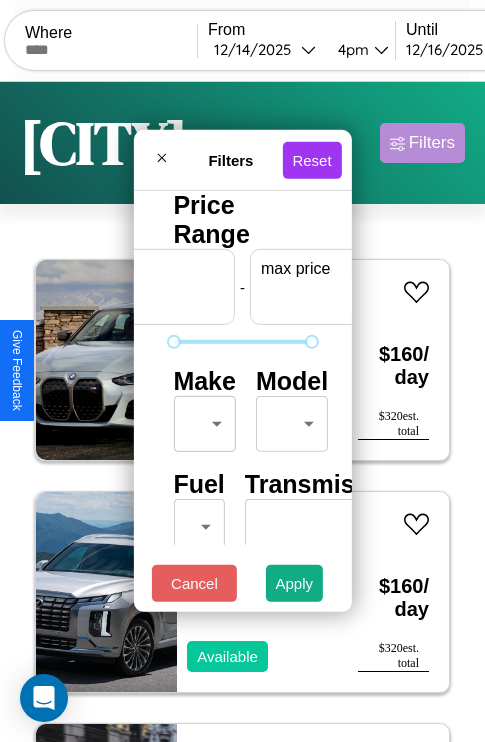 scroll, scrollTop: 0, scrollLeft: 124, axis: horizontal 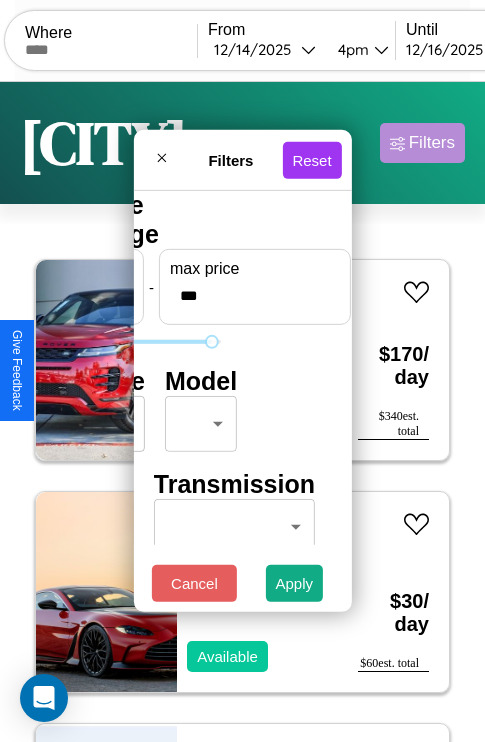 type on "***" 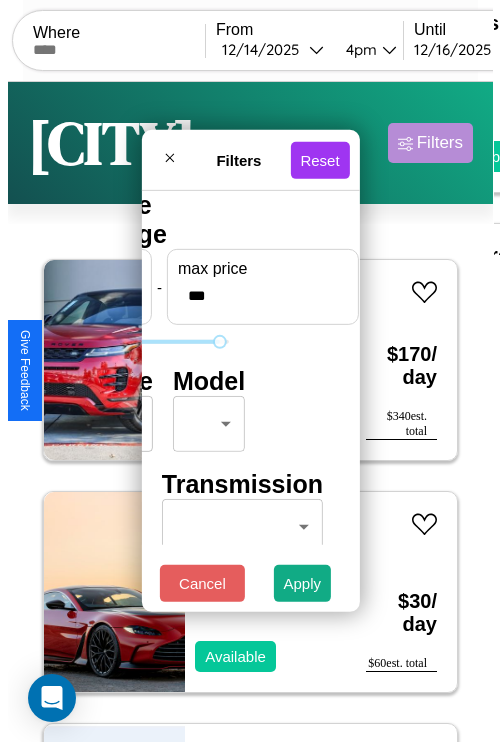 scroll, scrollTop: 0, scrollLeft: 0, axis: both 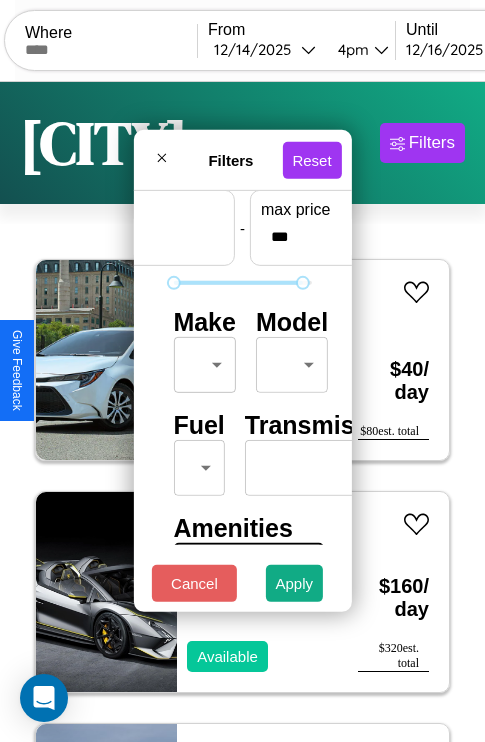 type on "*" 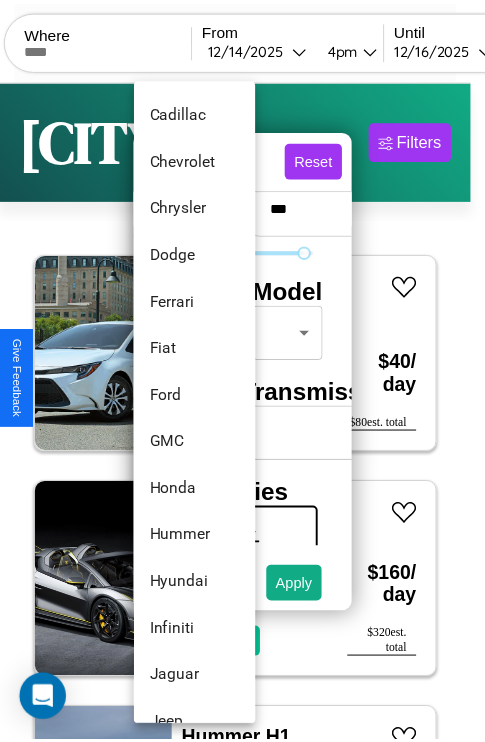 scroll, scrollTop: 662, scrollLeft: 0, axis: vertical 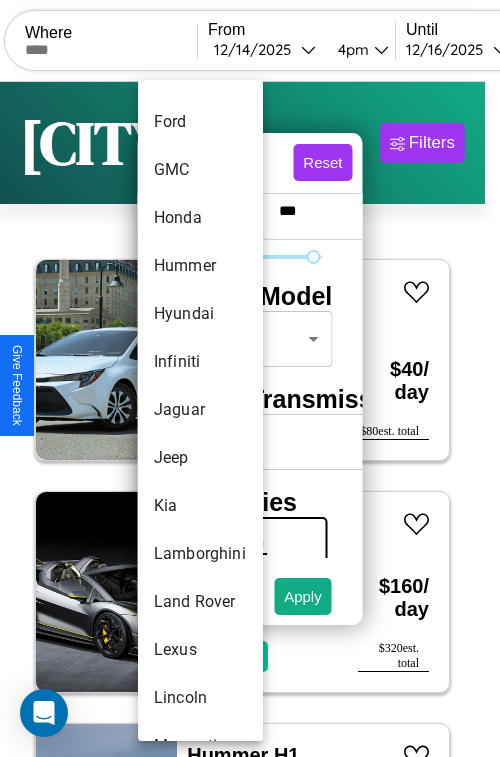 click on "Jaguar" at bounding box center (200, 410) 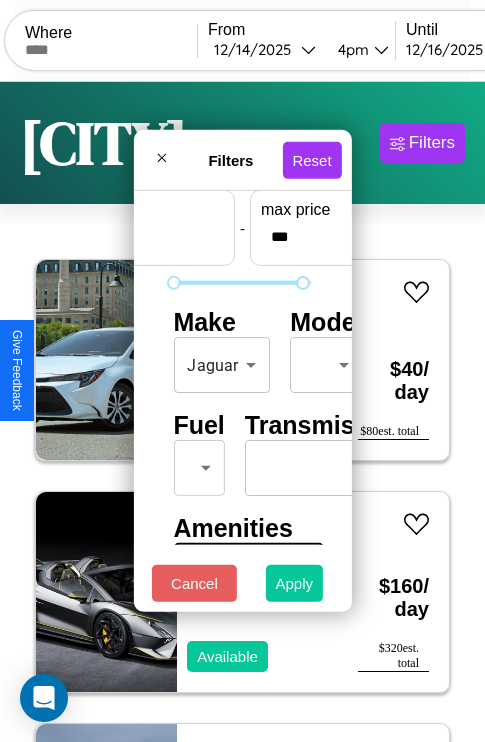 click on "Apply" at bounding box center (295, 583) 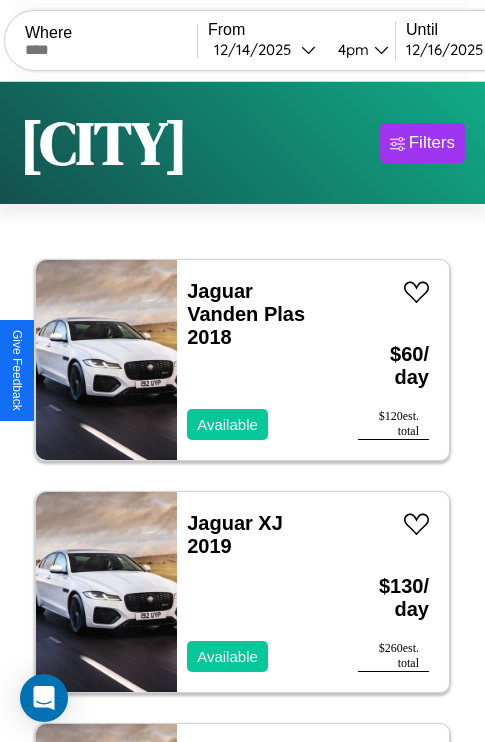 scroll, scrollTop: 89, scrollLeft: 0, axis: vertical 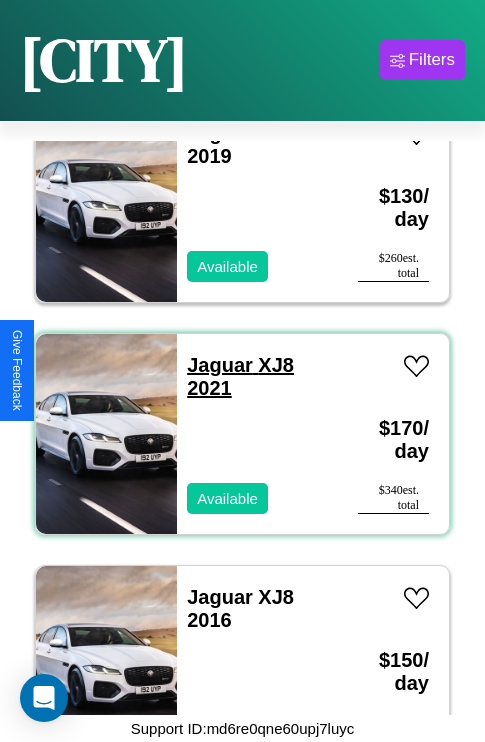 click on "Jaguar   XJ8   2021" at bounding box center (240, 376) 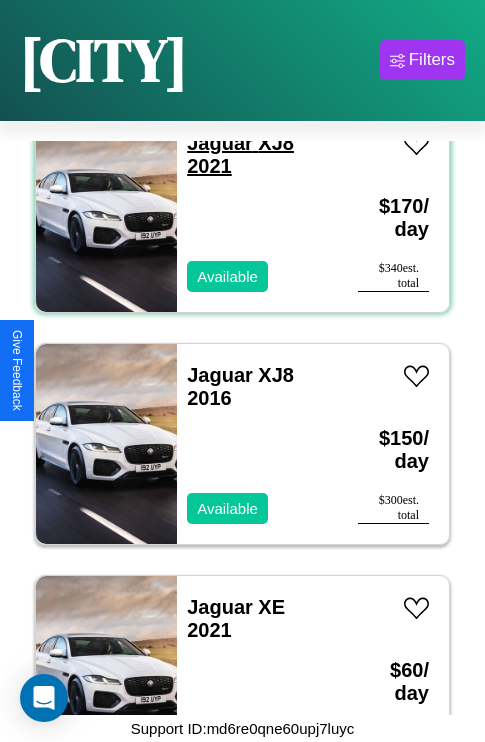 scroll, scrollTop: 539, scrollLeft: 0, axis: vertical 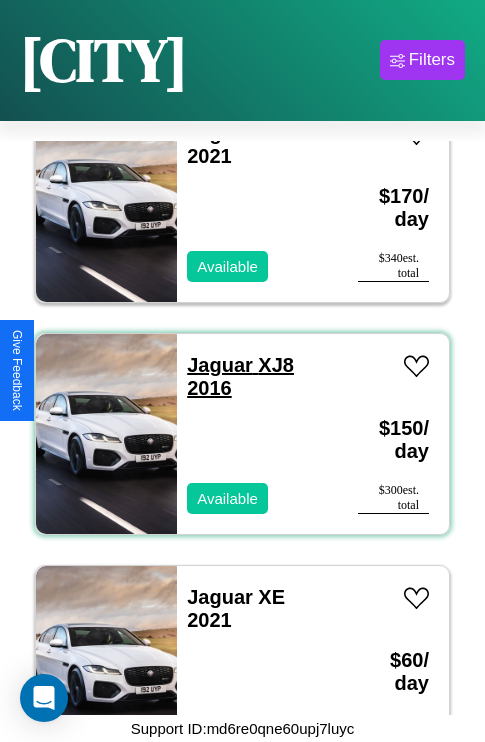 click on "Jaguar   XJ8   2016" at bounding box center (240, 376) 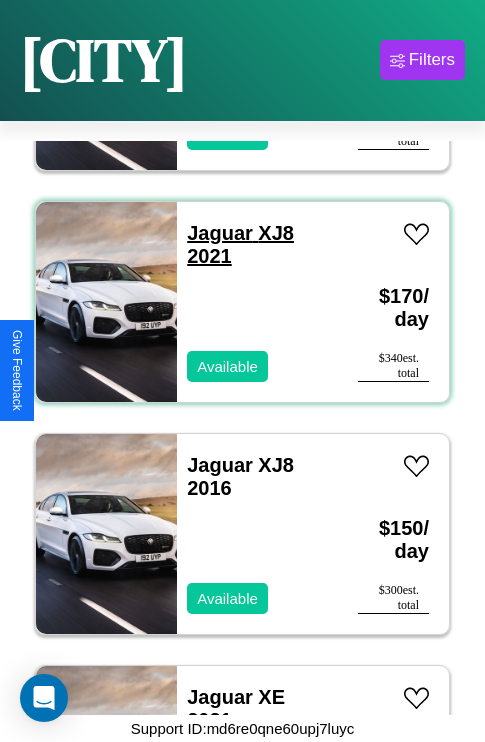scroll, scrollTop: 307, scrollLeft: 0, axis: vertical 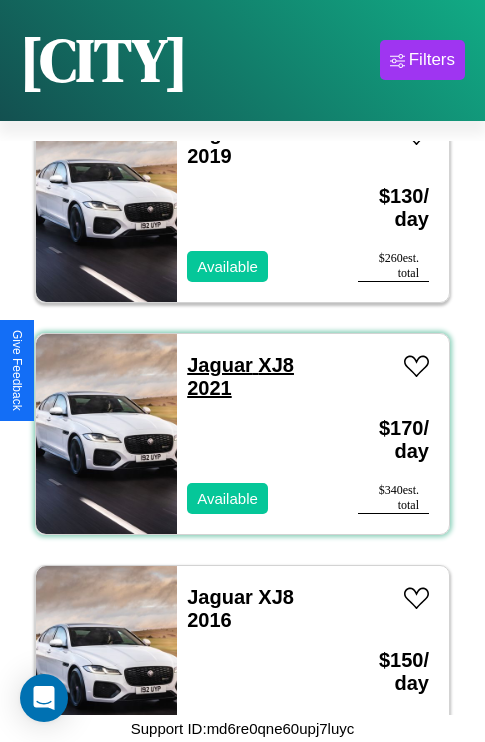 click on "Jaguar   XJ8   2021" at bounding box center [240, 376] 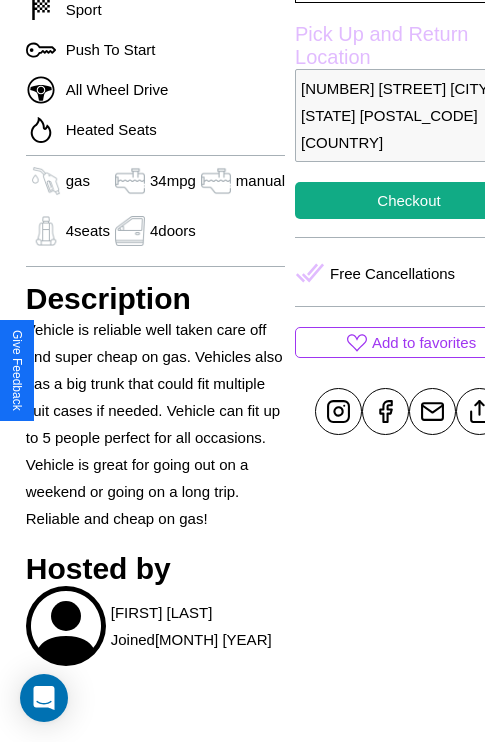 scroll, scrollTop: 710, scrollLeft: 48, axis: both 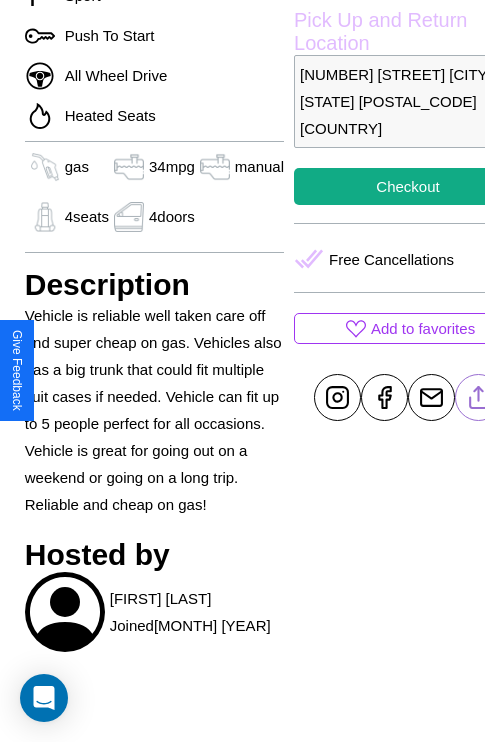 click 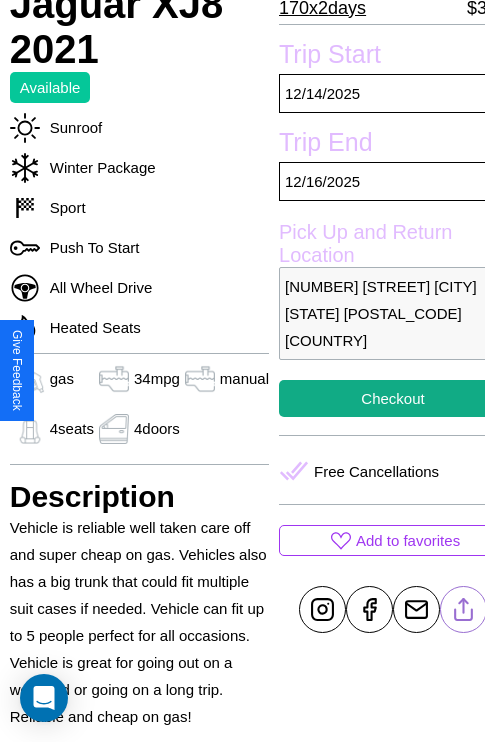 scroll, scrollTop: 427, scrollLeft: 68, axis: both 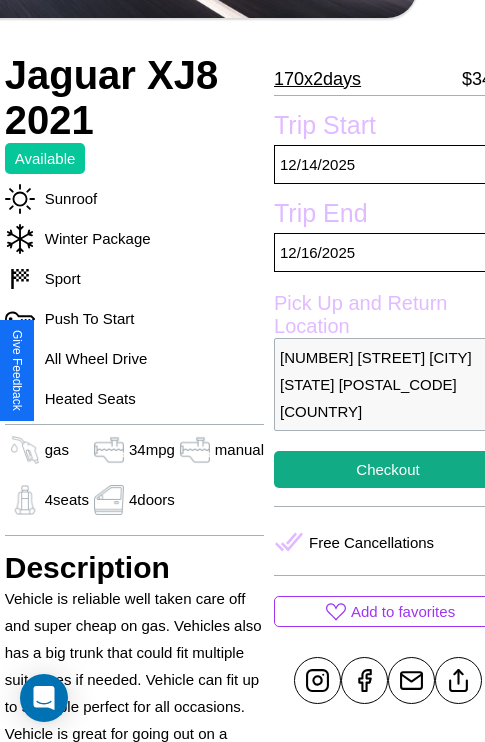 click on "[NUMBER] [STREET] [CITY] [STATE] [POSTAL_CODE] [COUNTRY]" at bounding box center (388, 384) 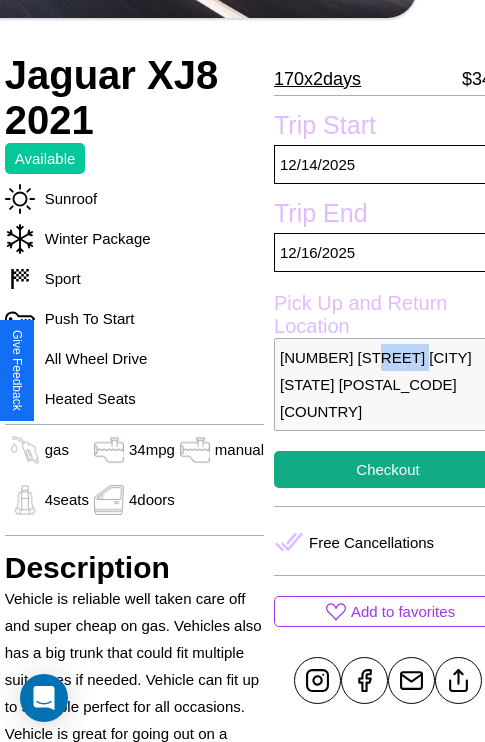 click on "[NUMBER] [STREET] [CITY] [STATE] [POSTAL_CODE] [COUNTRY]" at bounding box center (388, 384) 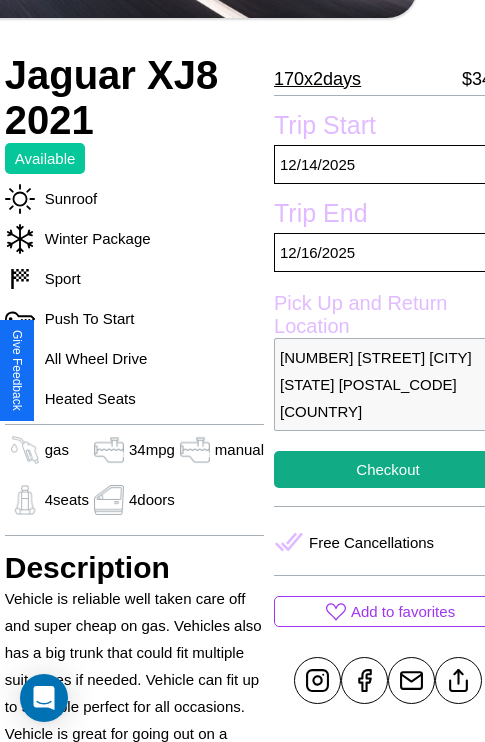 click on "[NUMBER] [STREET] [CITY] [STATE] [POSTAL_CODE] [COUNTRY]" at bounding box center (388, 384) 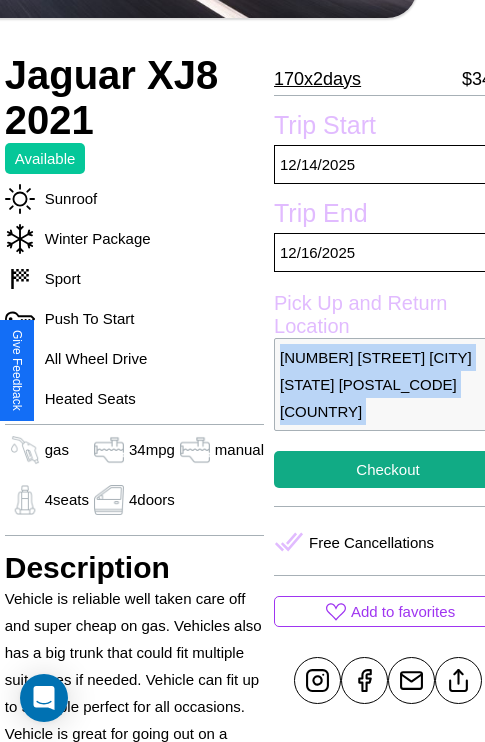 click on "[NUMBER] [STREET] [CITY] [STATE] [POSTAL_CODE] [COUNTRY]" at bounding box center (388, 384) 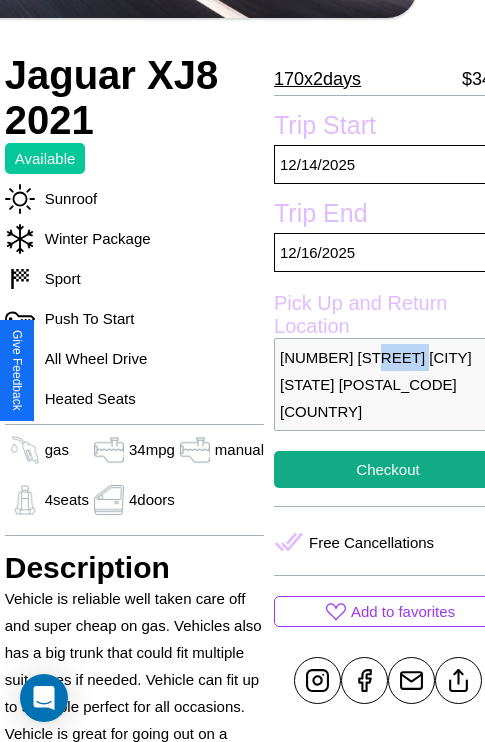click on "[NUMBER] [STREET] [CITY] [STATE] [POSTAL_CODE] [COUNTRY]" at bounding box center [388, 384] 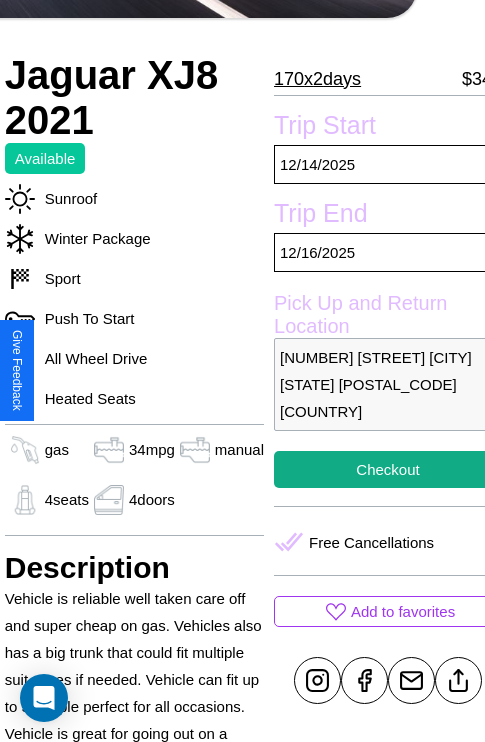 scroll, scrollTop: 499, scrollLeft: 68, axis: both 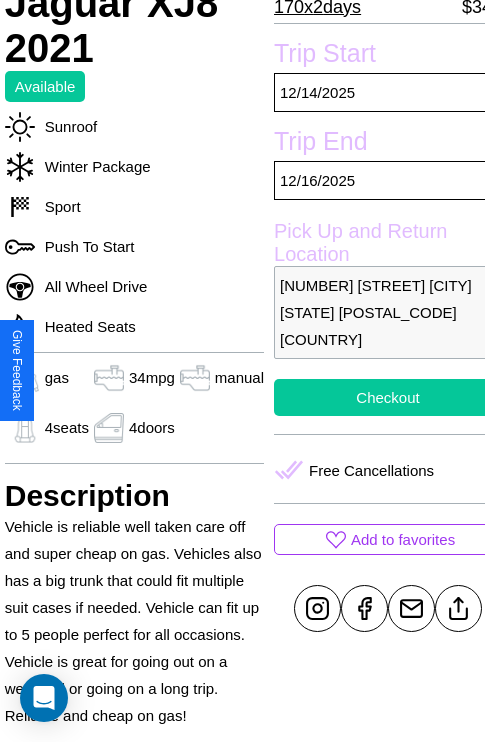 click on "Checkout" at bounding box center (388, 397) 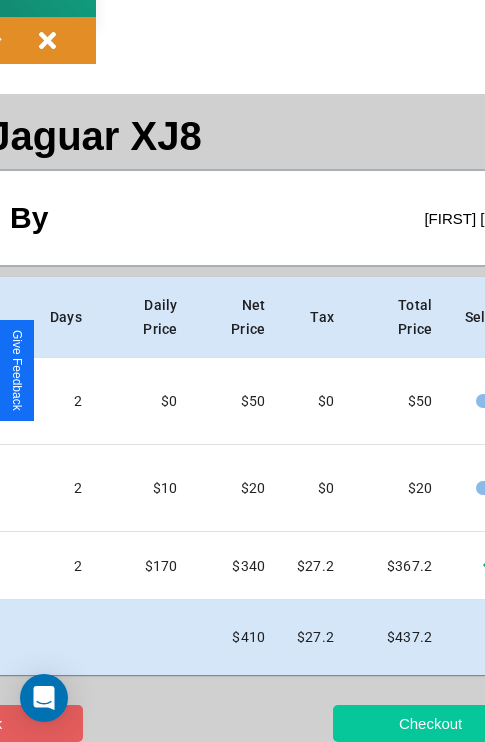 click on "Checkout" at bounding box center (430, 723) 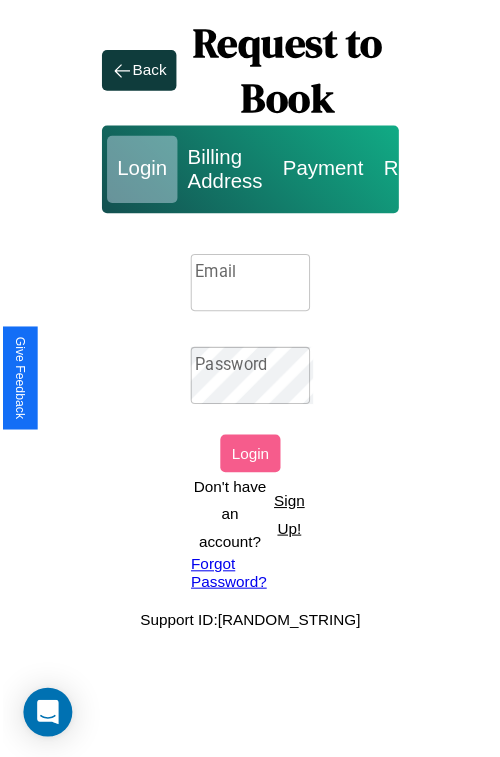 scroll, scrollTop: 0, scrollLeft: 0, axis: both 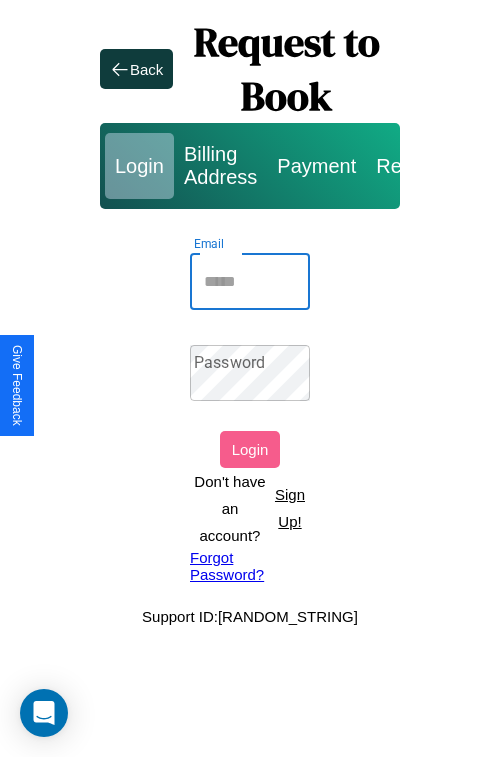 click on "Email" at bounding box center [250, 282] 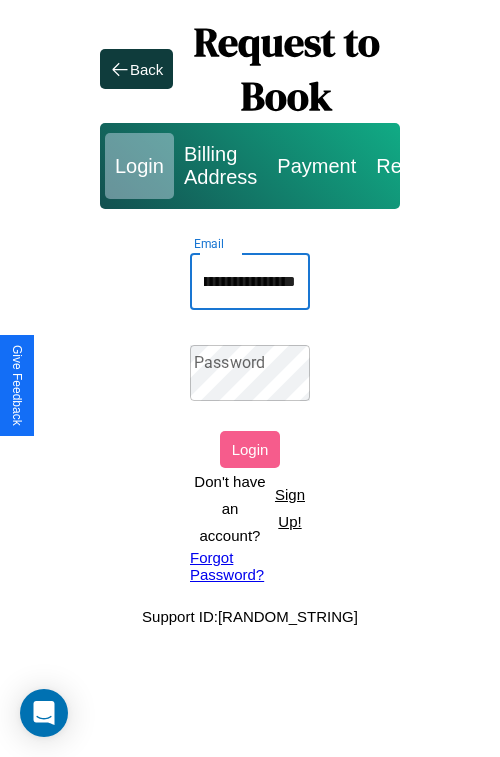 scroll, scrollTop: 0, scrollLeft: 76, axis: horizontal 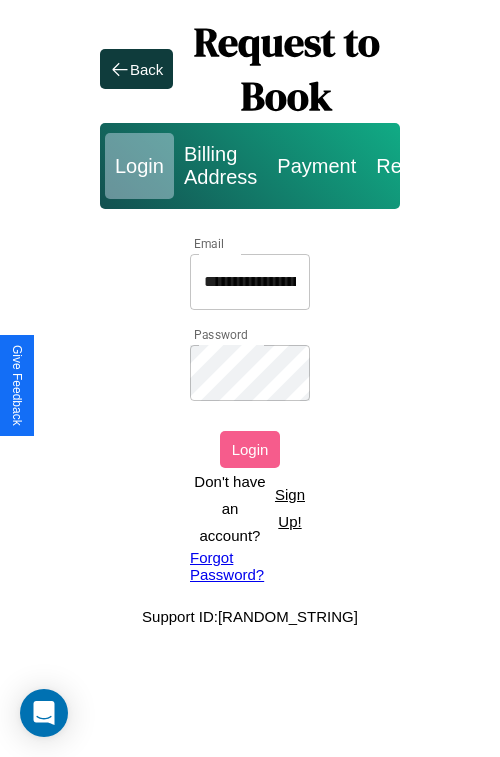 click on "Login" at bounding box center (250, 449) 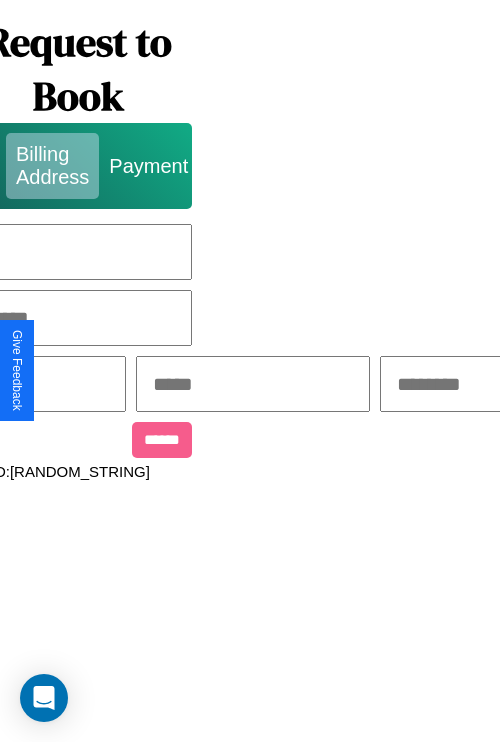 scroll, scrollTop: 0, scrollLeft: 517, axis: horizontal 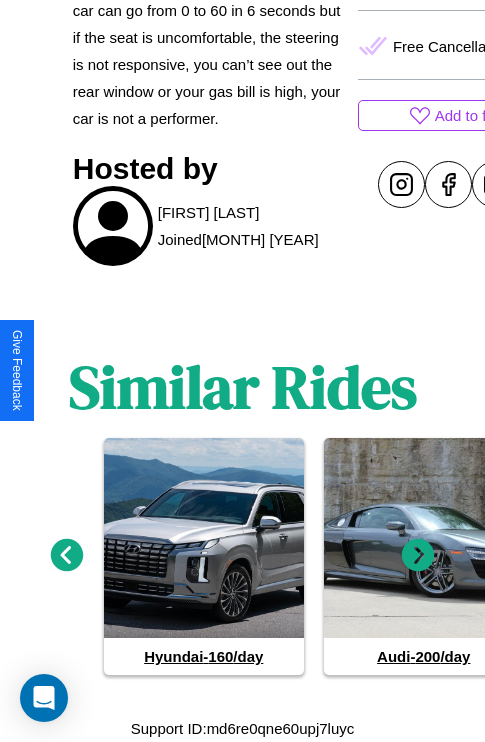 click 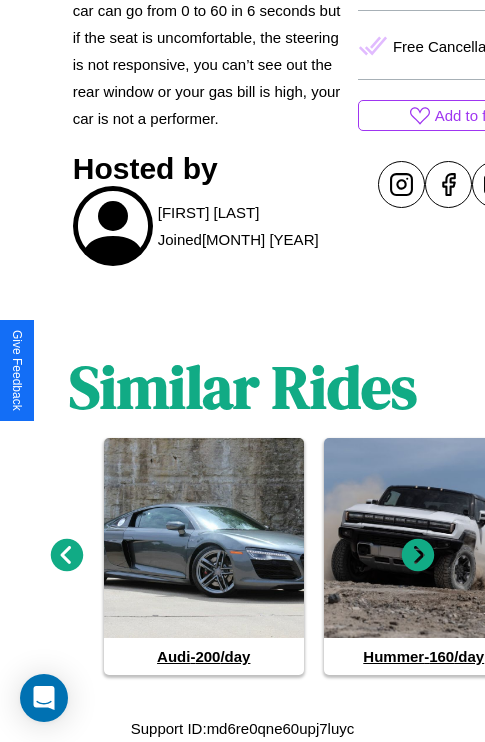 click 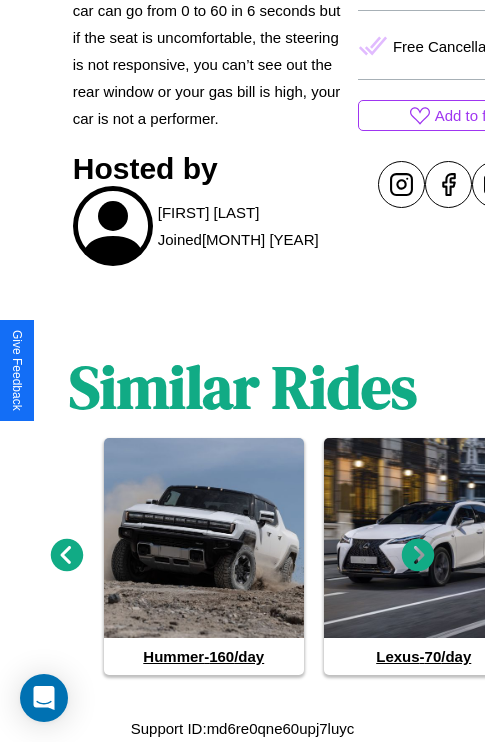 click 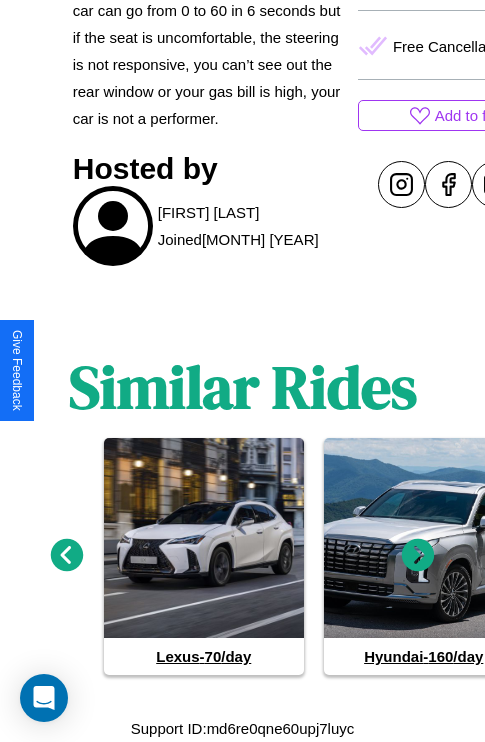 click 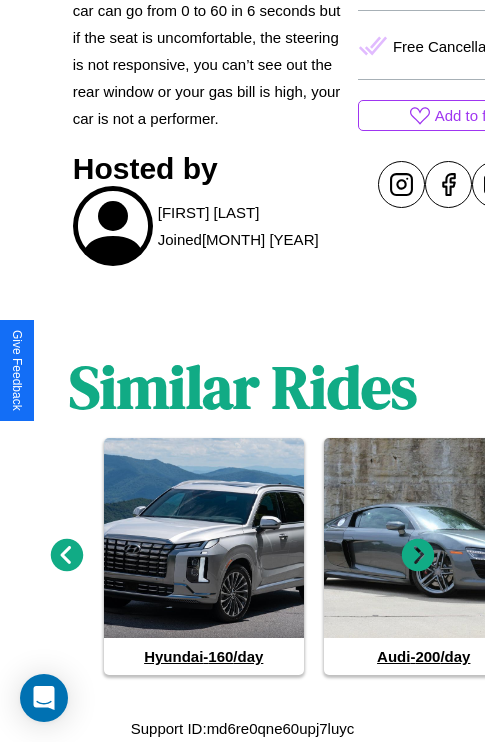 click 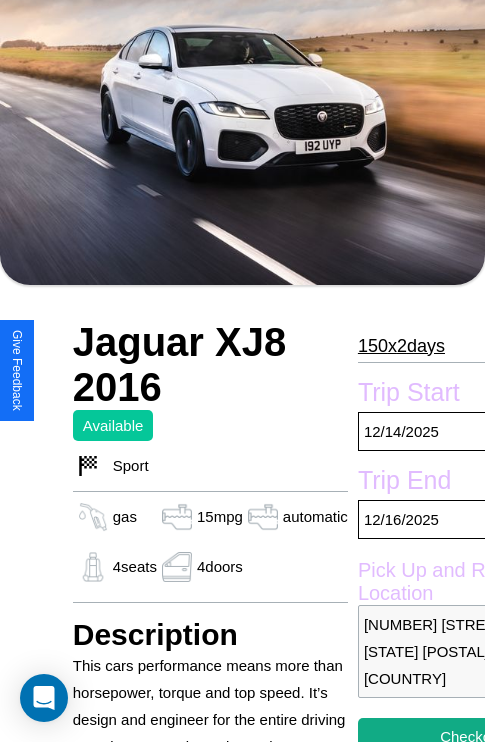 scroll, scrollTop: 135, scrollLeft: 0, axis: vertical 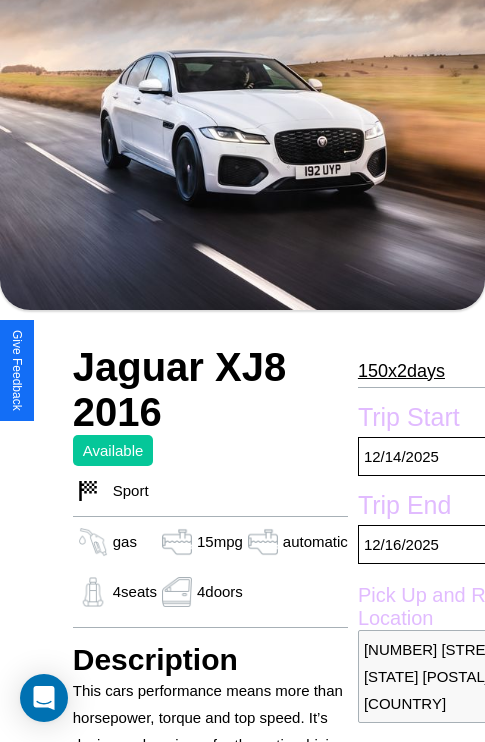 click on "150  x  2  days" at bounding box center (401, 371) 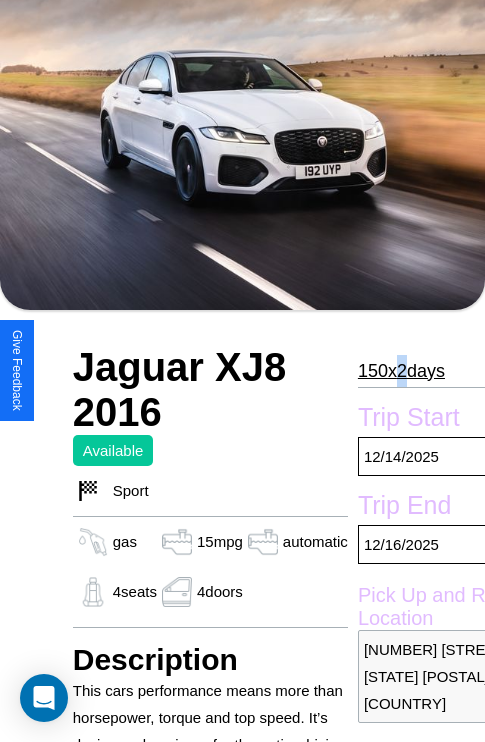 click on "150  x  2  days" at bounding box center [401, 371] 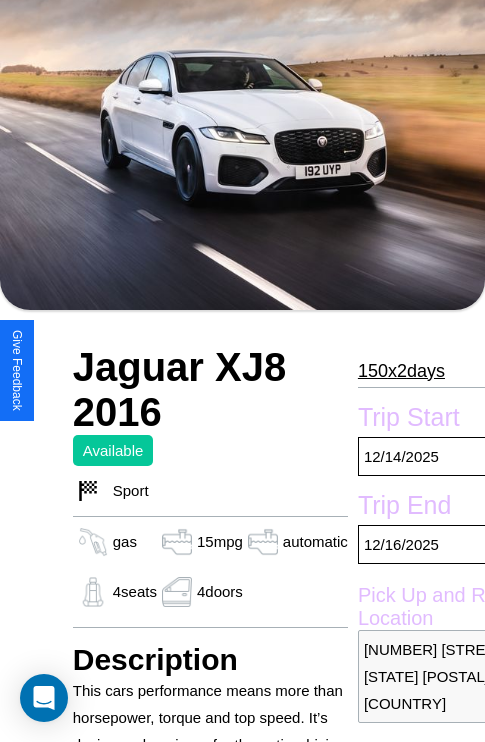 click on "150  x  2  days" at bounding box center (401, 371) 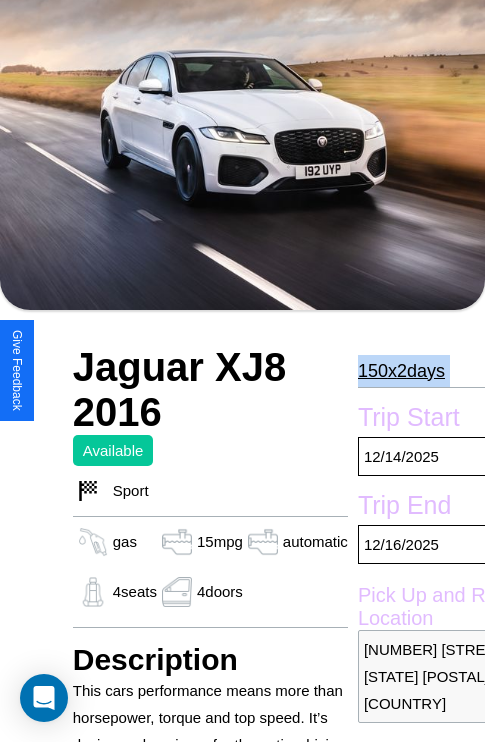 click on "150  x  2  days" at bounding box center [401, 371] 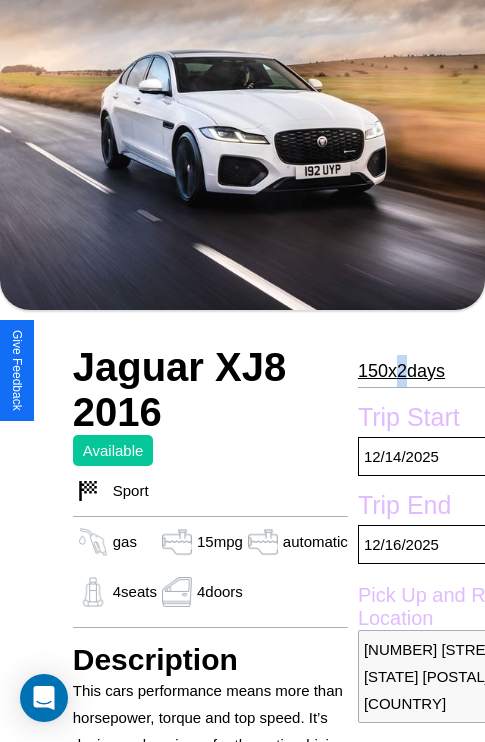 click on "150  x  2  days" at bounding box center [401, 371] 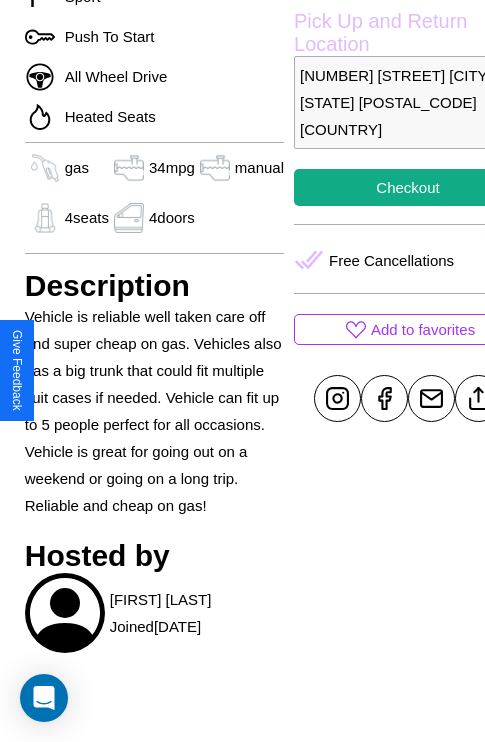 scroll, scrollTop: 710, scrollLeft: 48, axis: both 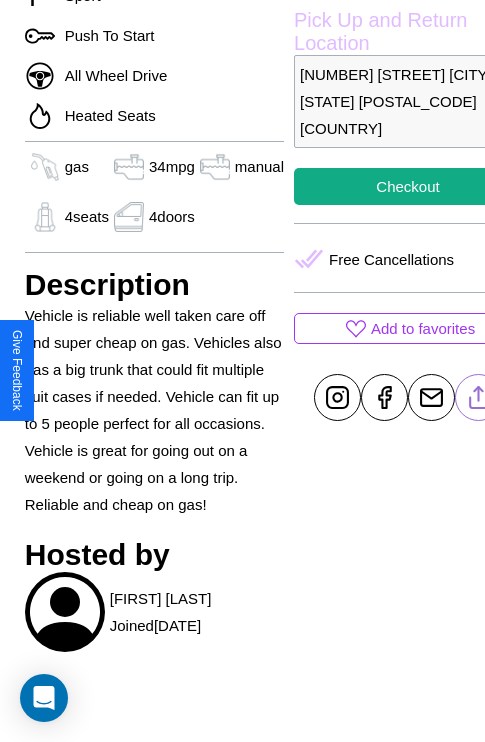click 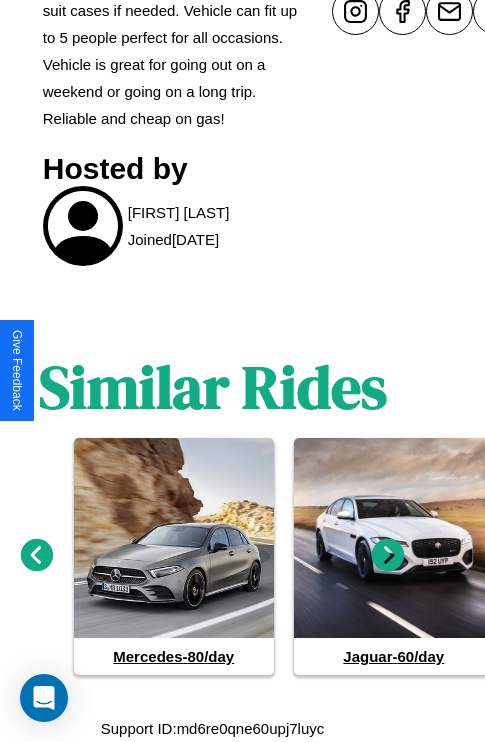click 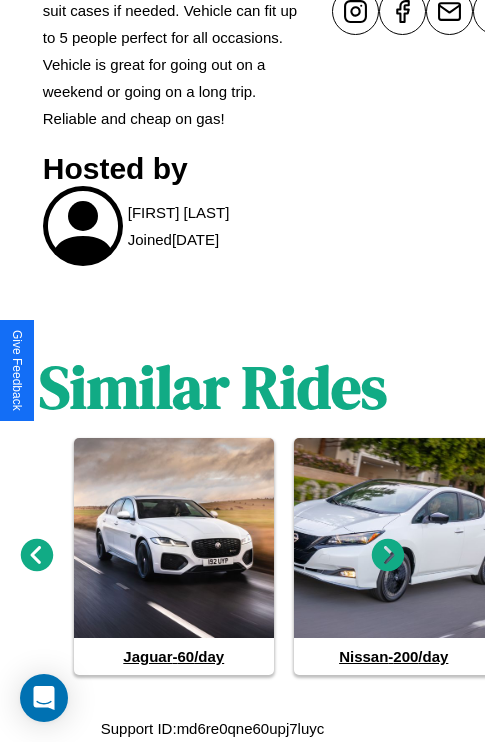click 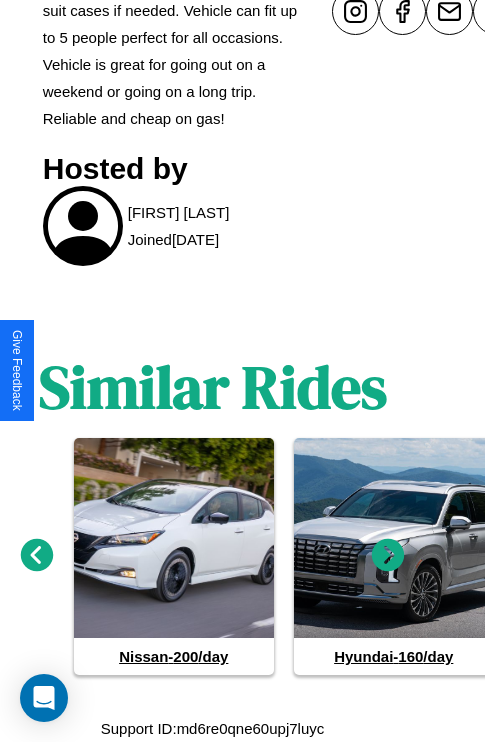 click 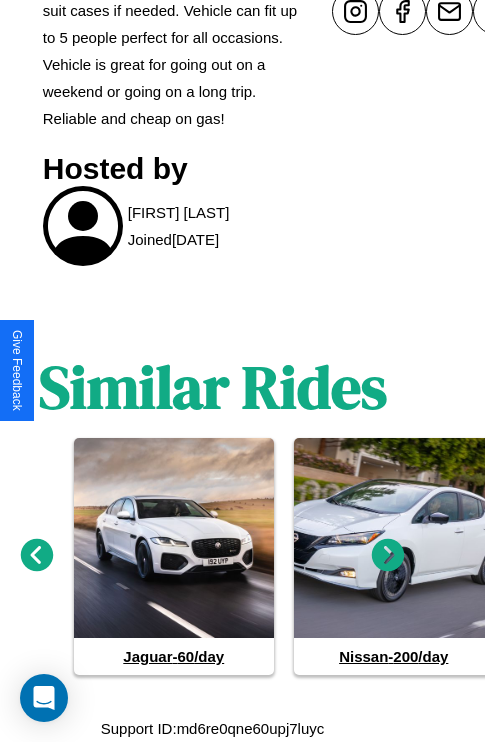 click 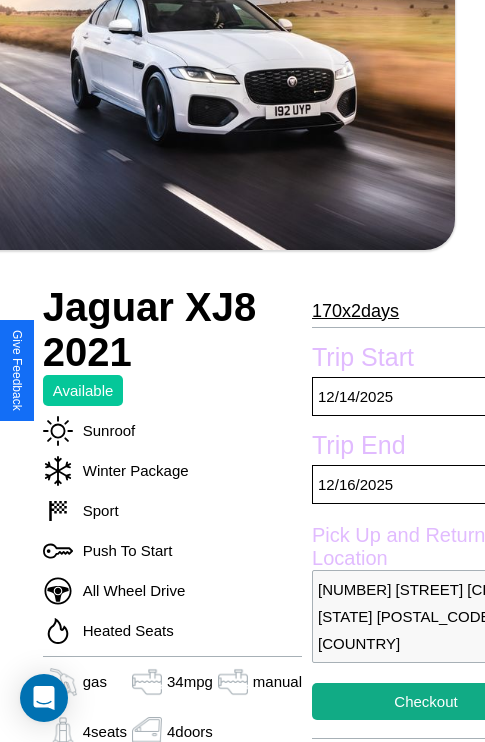 scroll, scrollTop: 135, scrollLeft: 30, axis: both 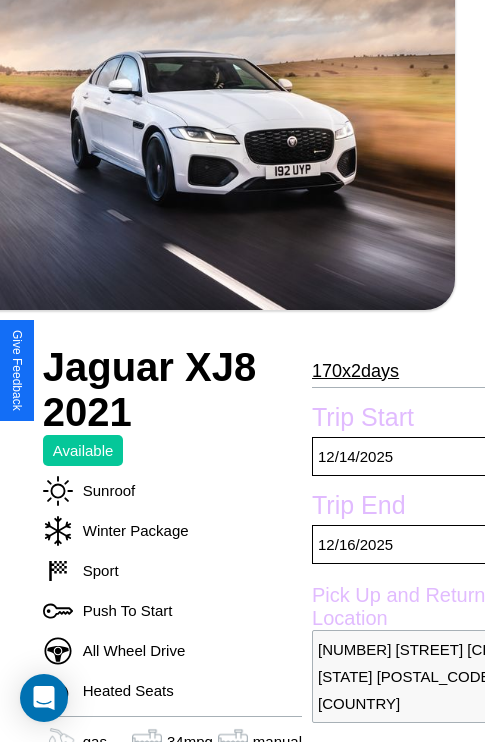 click on "170  x  2  days" at bounding box center (355, 371) 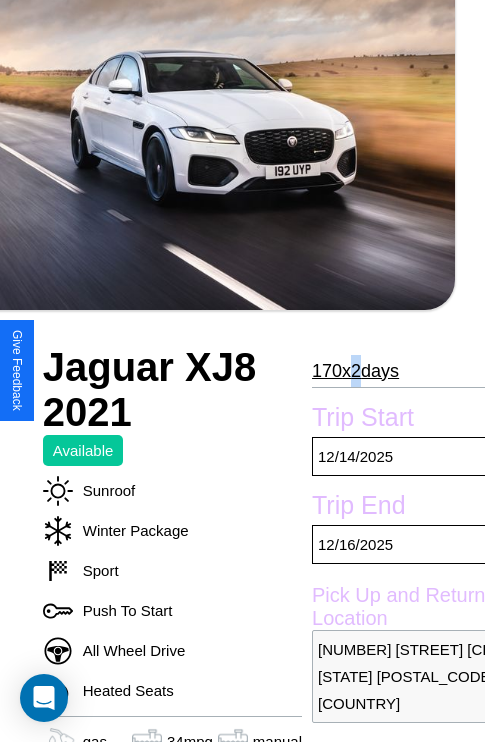 click on "170  x  2  days" at bounding box center [355, 371] 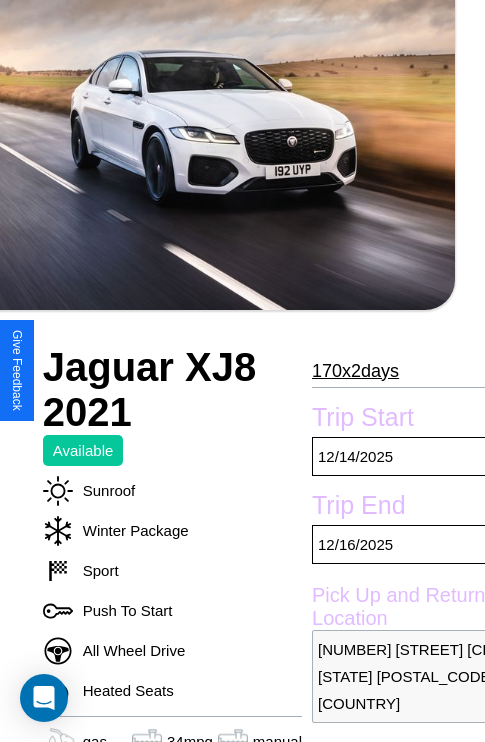 click on "170  x  2  days" at bounding box center [355, 371] 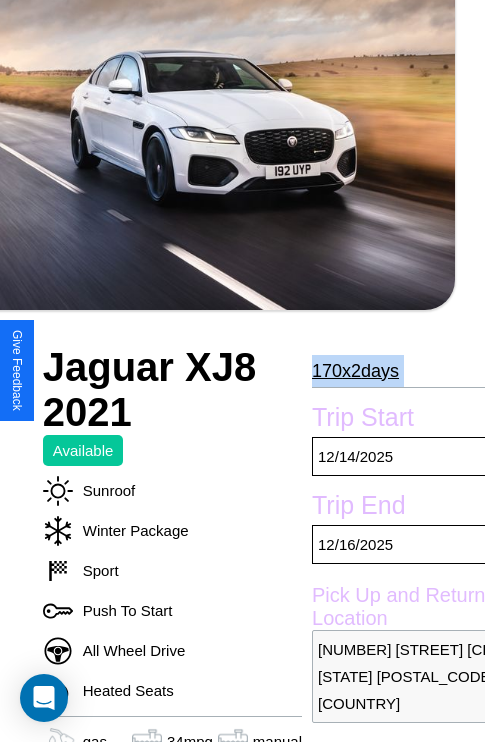 click on "170  x  2  days" at bounding box center (355, 371) 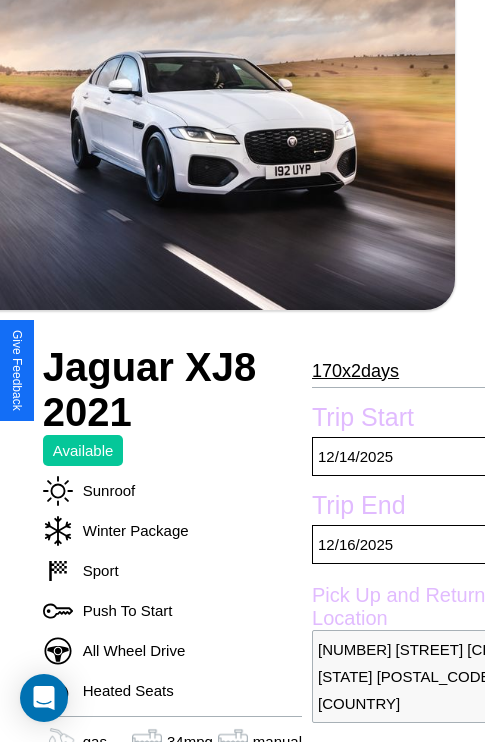 click on "170  x  2  days" at bounding box center [355, 371] 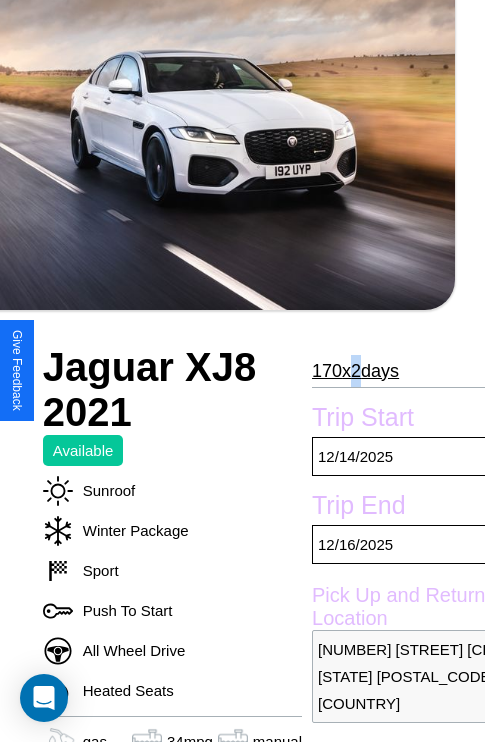 click on "170  x  2  days" at bounding box center (355, 371) 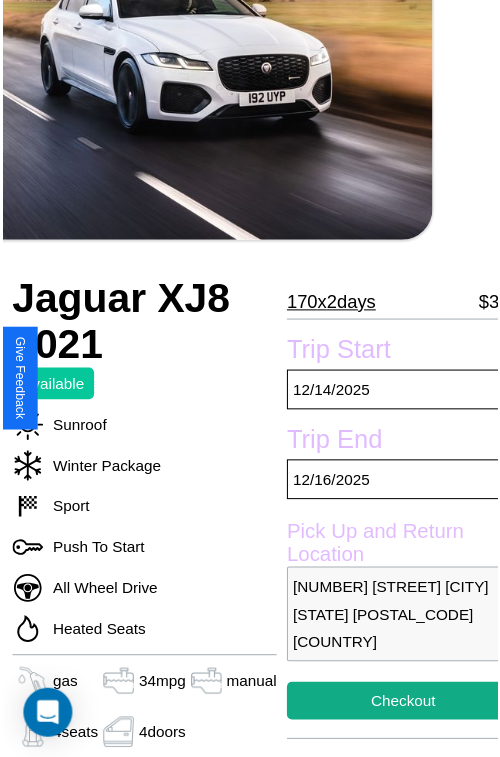 scroll, scrollTop: 221, scrollLeft: 68, axis: both 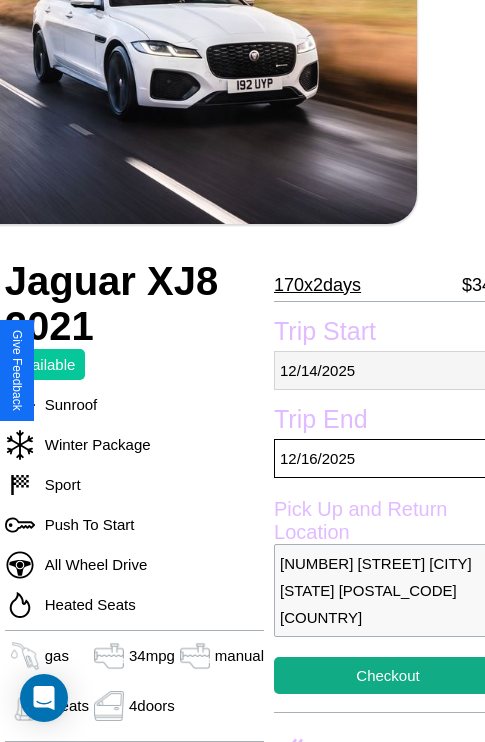 click on "12 / 14 / 2025" at bounding box center [388, 370] 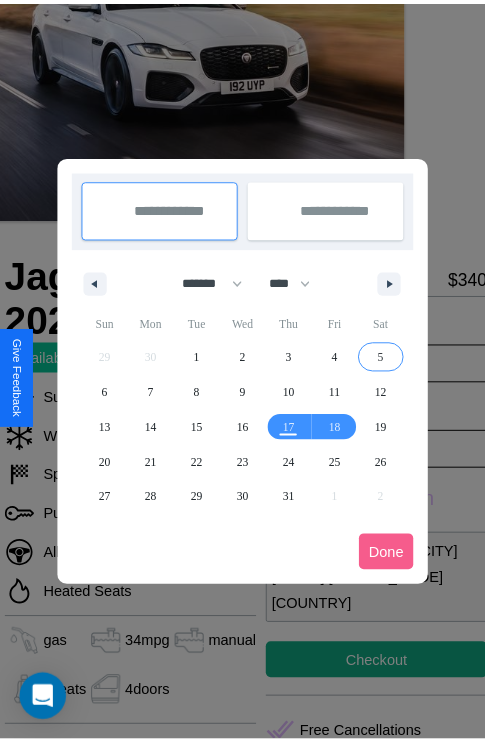 scroll, scrollTop: 0, scrollLeft: 68, axis: horizontal 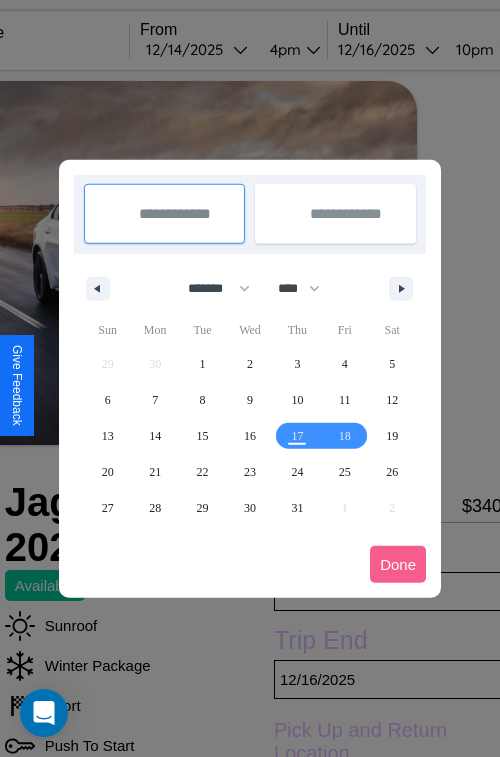 click at bounding box center (250, 378) 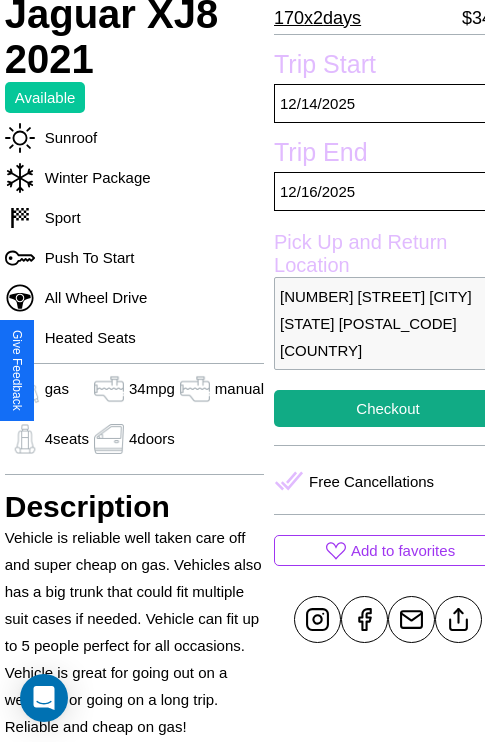 scroll, scrollTop: 499, scrollLeft: 68, axis: both 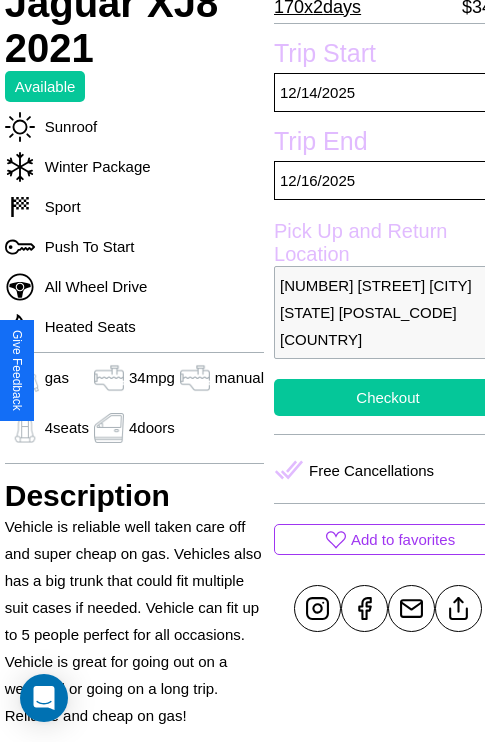 click on "Checkout" at bounding box center (388, 397) 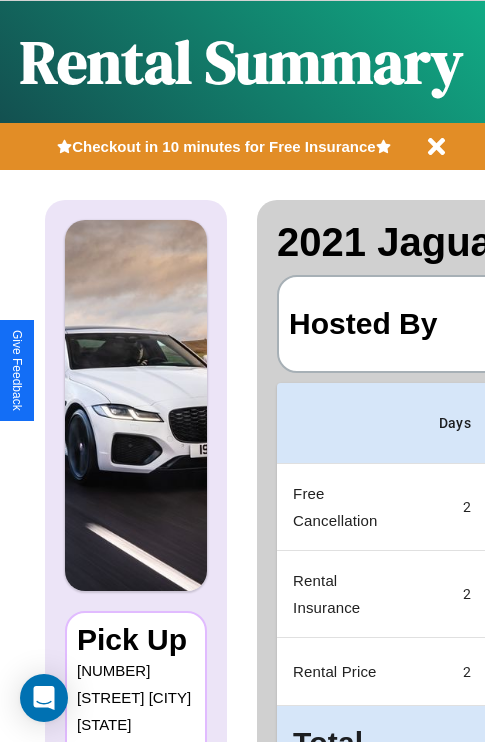 scroll, scrollTop: 0, scrollLeft: 383, axis: horizontal 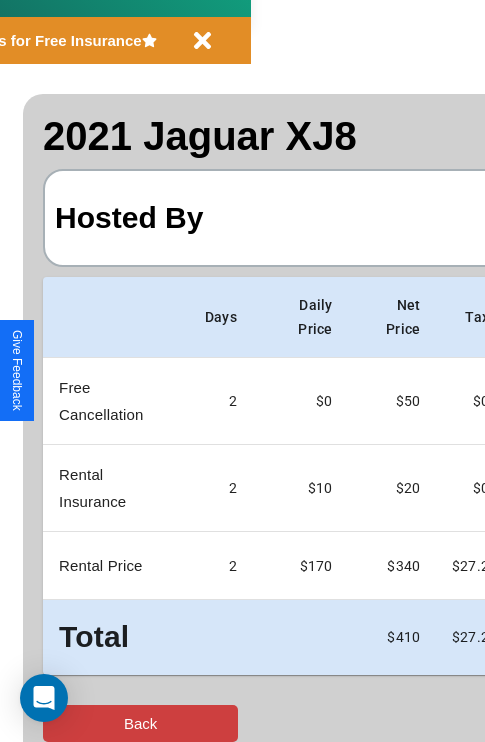 click on "Back" at bounding box center (140, 723) 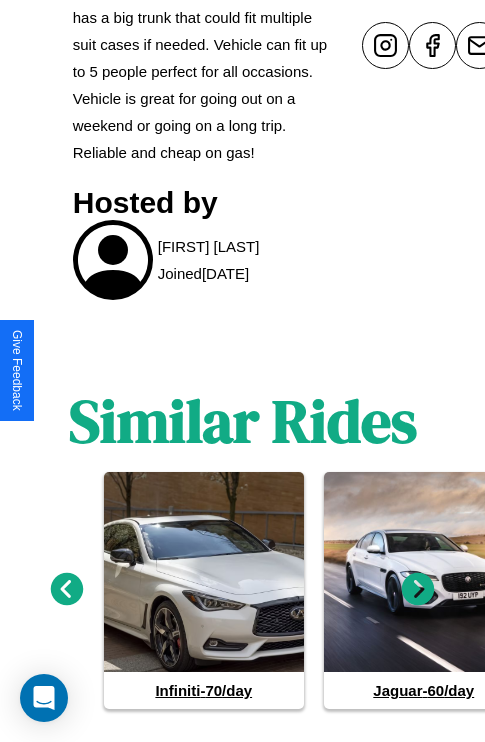 scroll, scrollTop: 1123, scrollLeft: 0, axis: vertical 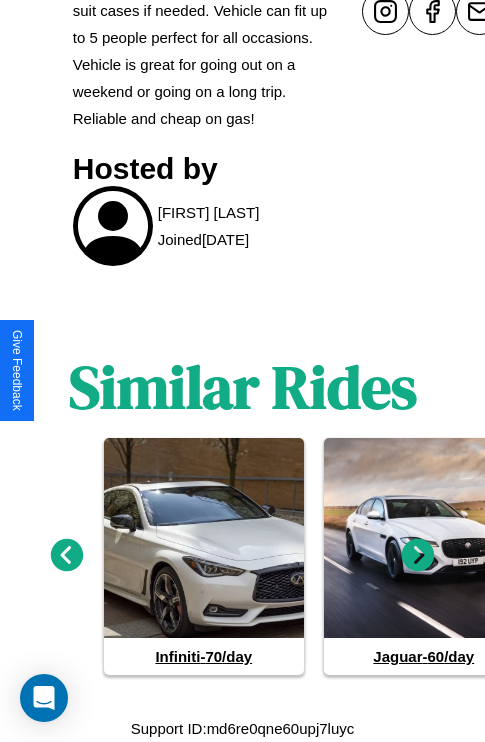 click 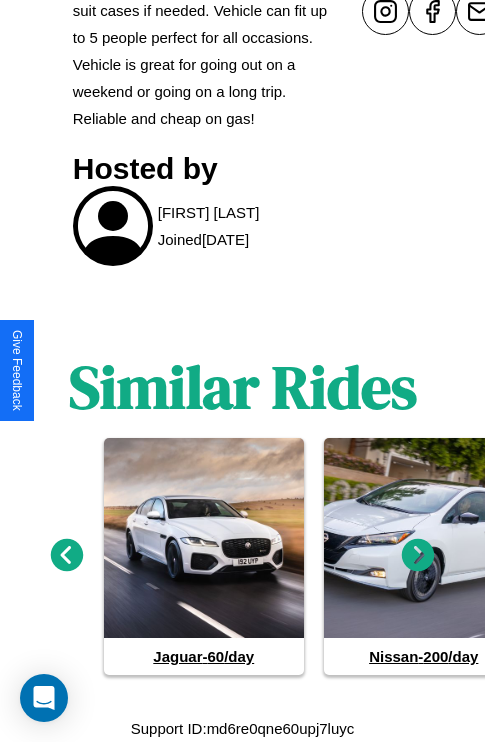 click 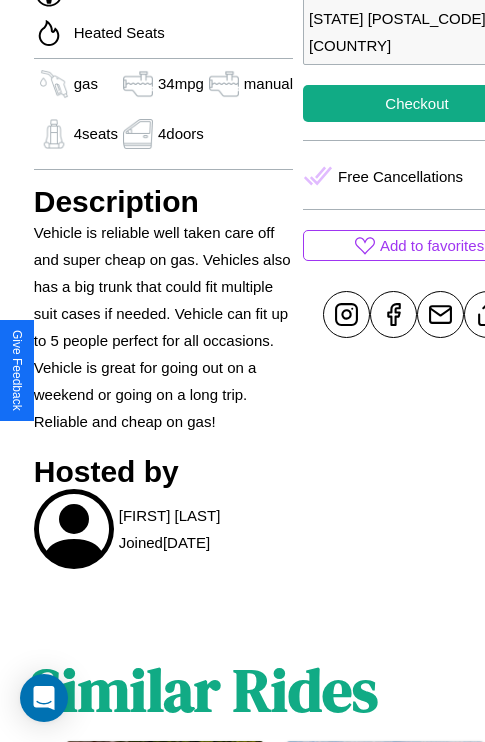 scroll, scrollTop: 710, scrollLeft: 48, axis: both 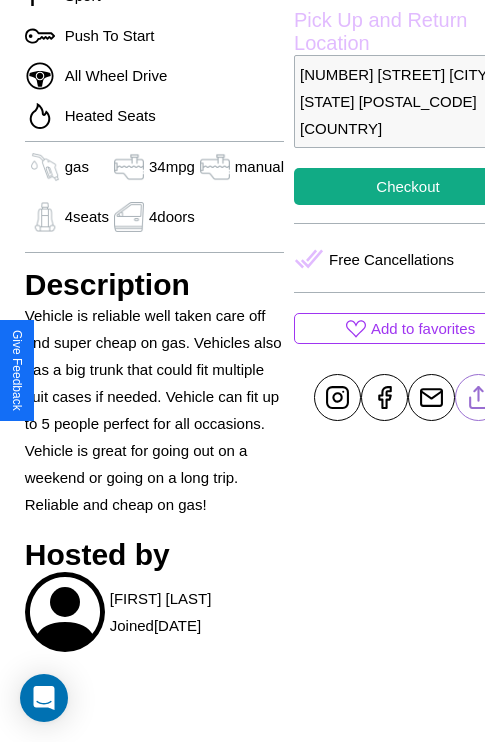 click 